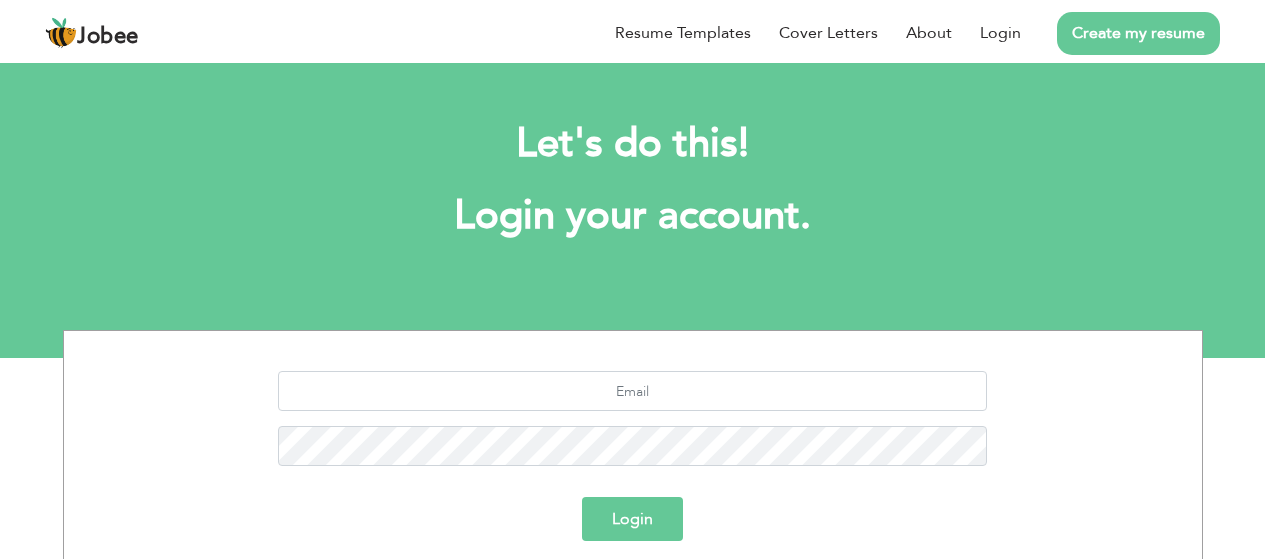 scroll, scrollTop: 0, scrollLeft: 0, axis: both 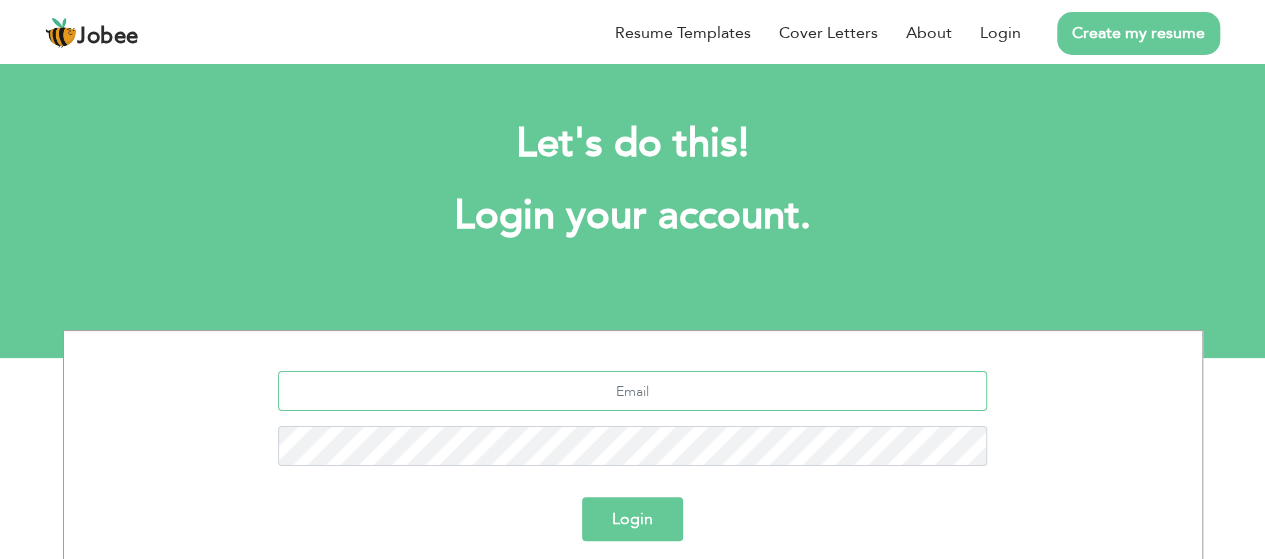 type on "[EMAIL_ADDRESS][DOMAIN_NAME]" 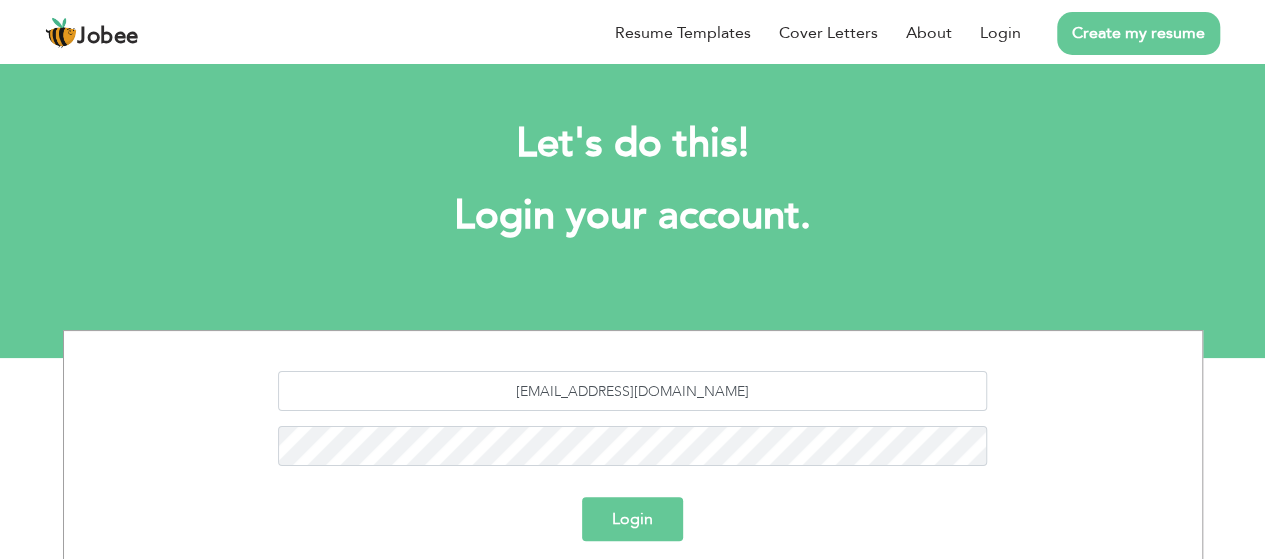 click on "Login" at bounding box center (632, 519) 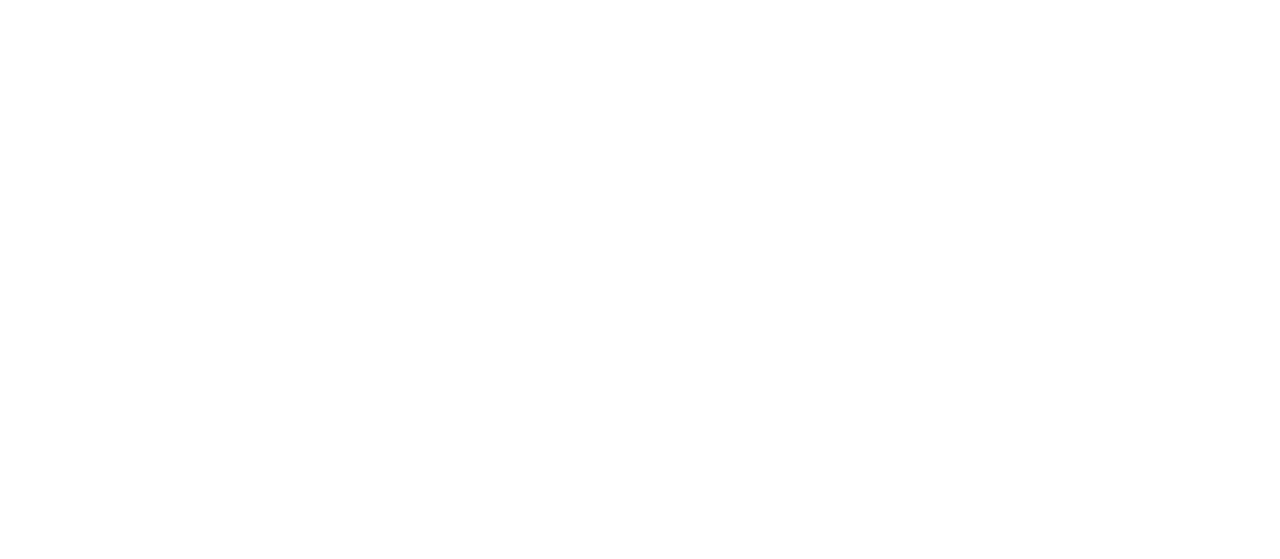 scroll, scrollTop: 0, scrollLeft: 0, axis: both 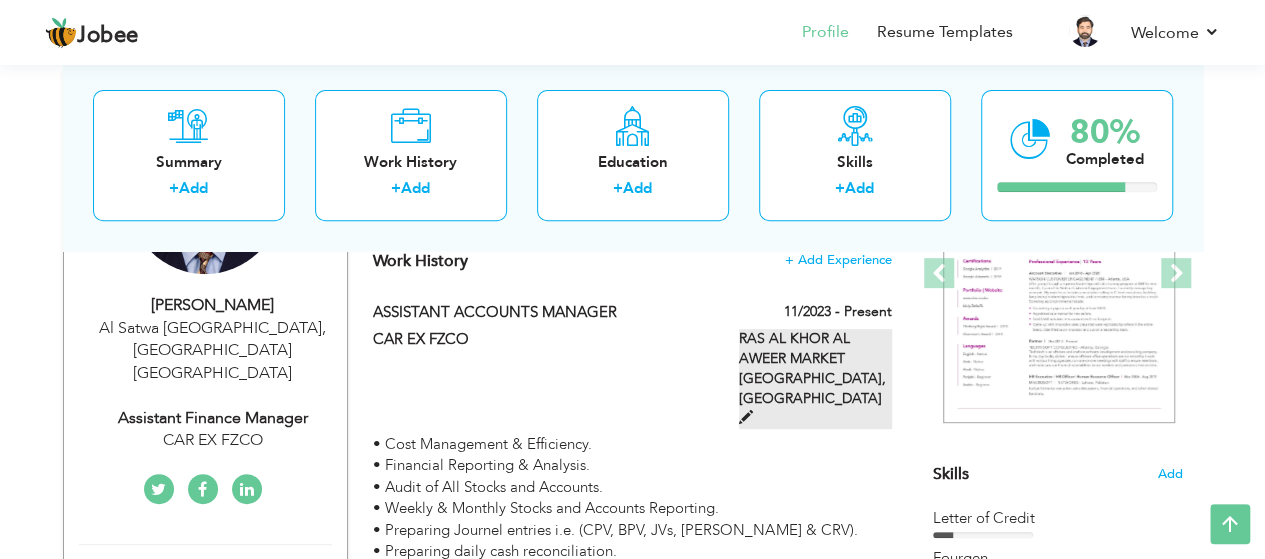 click at bounding box center (746, 417) 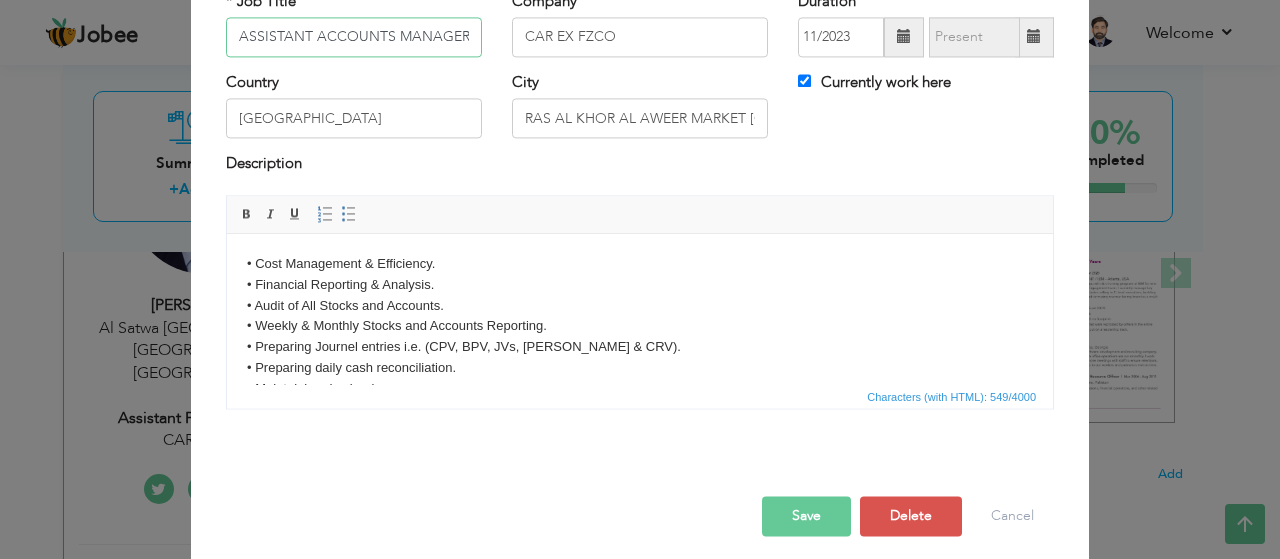 scroll, scrollTop: 151, scrollLeft: 0, axis: vertical 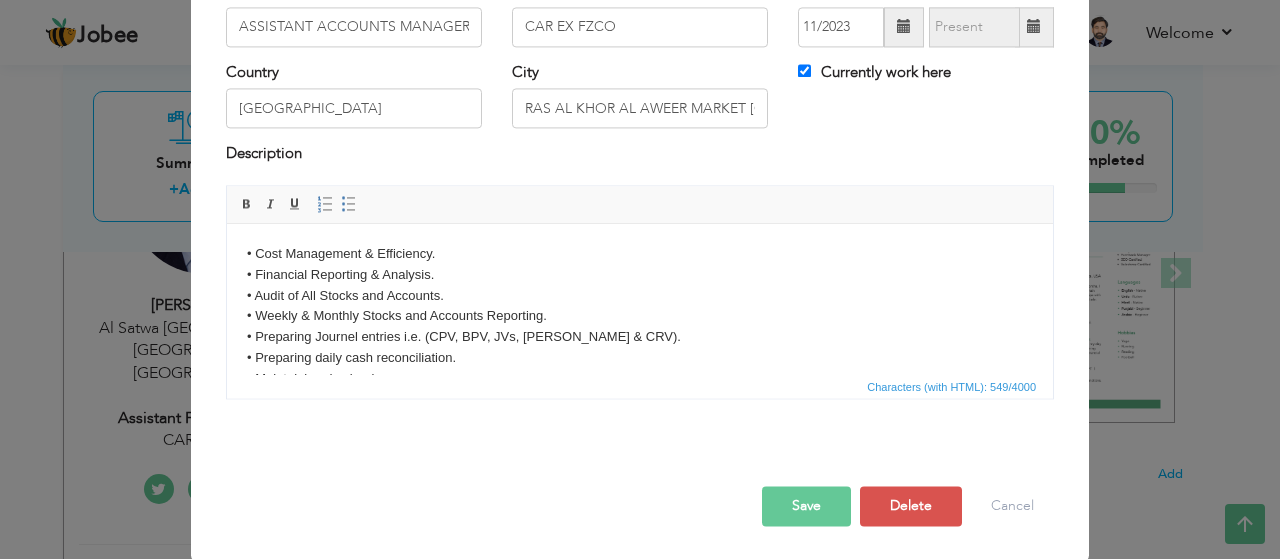 click on "• Cost Management & Efficiency. • Financial Reporting & Analysis. • Audit of All Stocks and Accounts. • Weekly & Monthly Stocks and Accounts Reporting. • Preparing Journel entries i.e. (CPV, BPV, JVs, BRV & CRV). • Preparing daily cash reconciliation. • Maintaining day book. • Preparing monthly BRS of all banks. • Parties ledgers reconciliation. • Supervising overall purchase and sales invoices. • Prepare Sales tax Invoices." at bounding box center (640, 358) 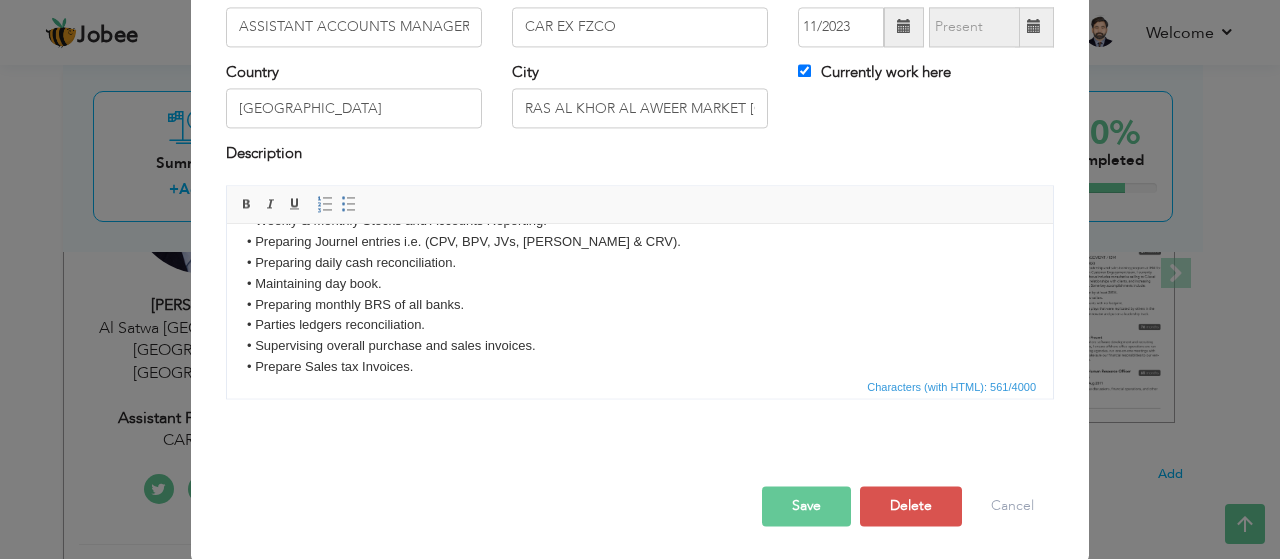 scroll, scrollTop: 116, scrollLeft: 0, axis: vertical 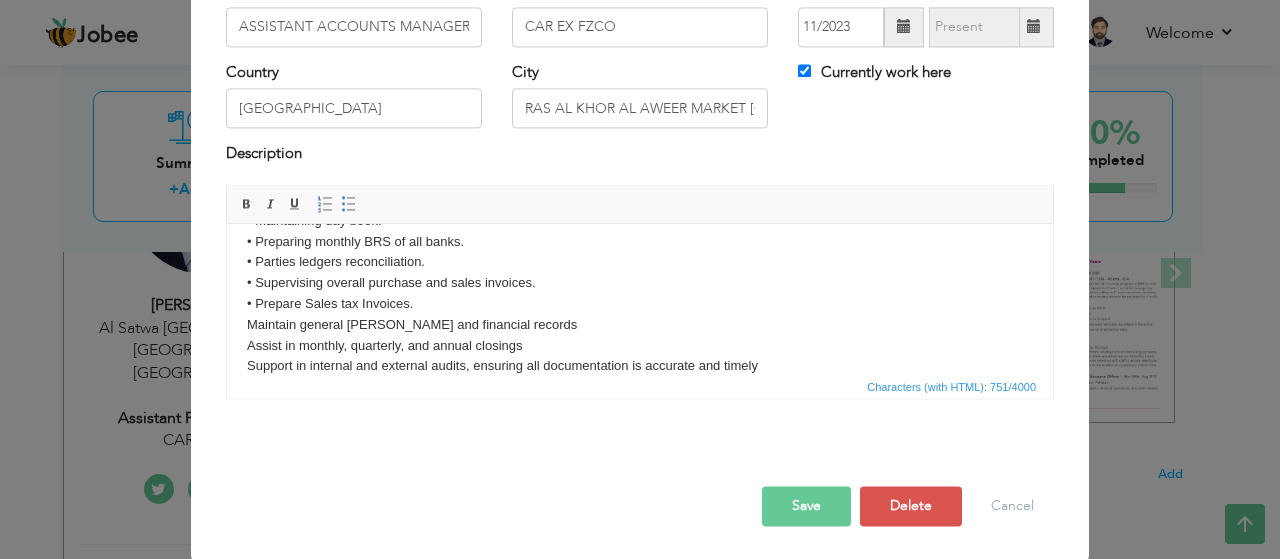 click on "• Cost Management & Efficiency. • Financial Reporting & Analysis. • Audit of All Stocks and Accounts. • Weekly & Monthly Stocks and Accounts Reporting. • Preparing Journel entries i.e. (CPV, BPV, JVs, BRV & CRV). • Preparing daily cash reconciliation. • Maintaining day book. • Preparing monthly BRS of all banks. • Parties ledgers reconciliation. • Supervising overall purchase and sales invoices. • Prepare Sales tax Invoices. Maintain general ledger and financial records Assist in monthly, quarterly, and annual closings Support in internal and external audits, ensuring all documentation is accurate and timely" at bounding box center (640, 231) 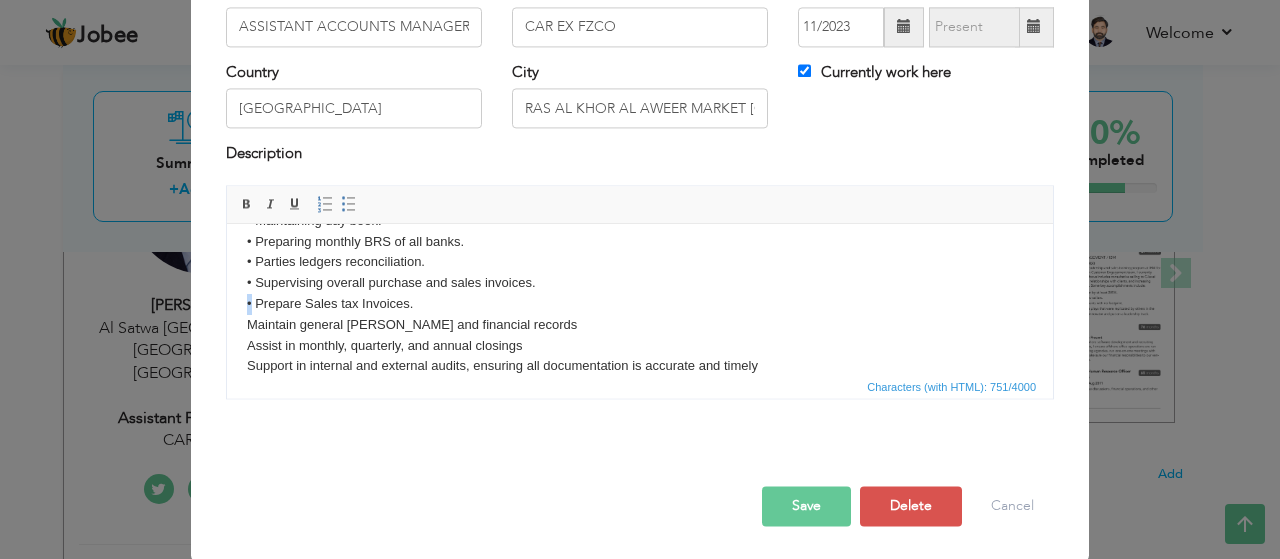 copy on "•" 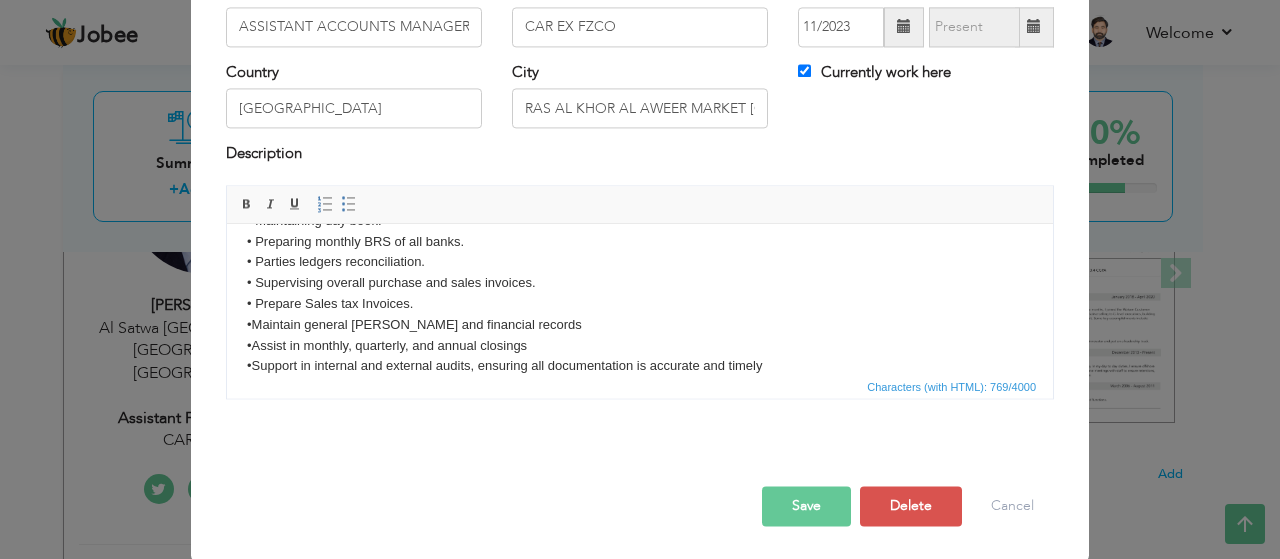 click on "• Cost Management & Efficiency. • Financial Reporting & Analysis. • Audit of All Stocks and Accounts. • Weekly & Monthly Stocks and Accounts Reporting. • Preparing Journel entries i.e. (CPV, BPV, JVs, BRV & CRV). • Preparing daily cash reconciliation. • Maintaining day book. • Preparing monthly BRS of all banks. • Parties ledgers reconciliation. • Supervising overall purchase and sales invoices. • Prepare Sales tax Invoices. • Maintain general ledger and financial records • Assist in monthly, quarterly, and annual closings • Support in internal and external audits, ensuring all documentation is accurate and timely" at bounding box center (640, 231) 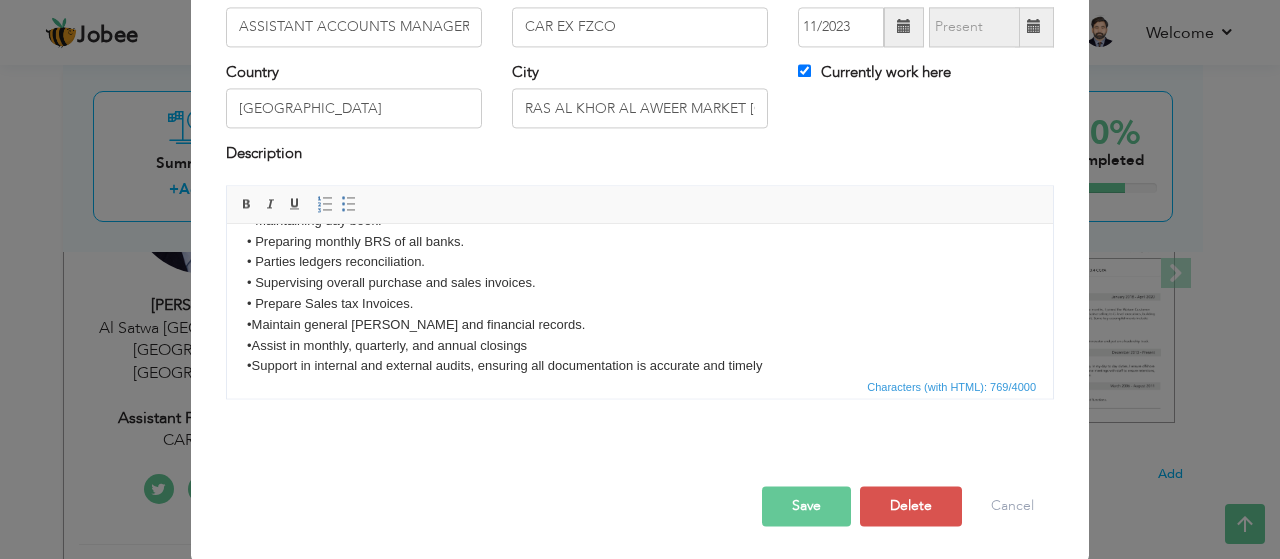 click on "• Cost Management & Efficiency. • Financial Reporting & Analysis. • Audit of All Stocks and Accounts. • Weekly & Monthly Stocks and Accounts Reporting. • Preparing Journel entries i.e. (CPV, BPV, JVs, BRV & CRV). • Preparing daily cash reconciliation. • Maintaining day book. • Preparing monthly BRS of all banks. • Parties ledgers reconciliation. • Supervising overall purchase and sales invoices. • Prepare Sales tax Invoices. • Maintain general ledger and financial records. • Assist in monthly, quarterly, and annual closings • Support in internal and external audits, ensuring all documentation is accurate and timely" at bounding box center (640, 231) 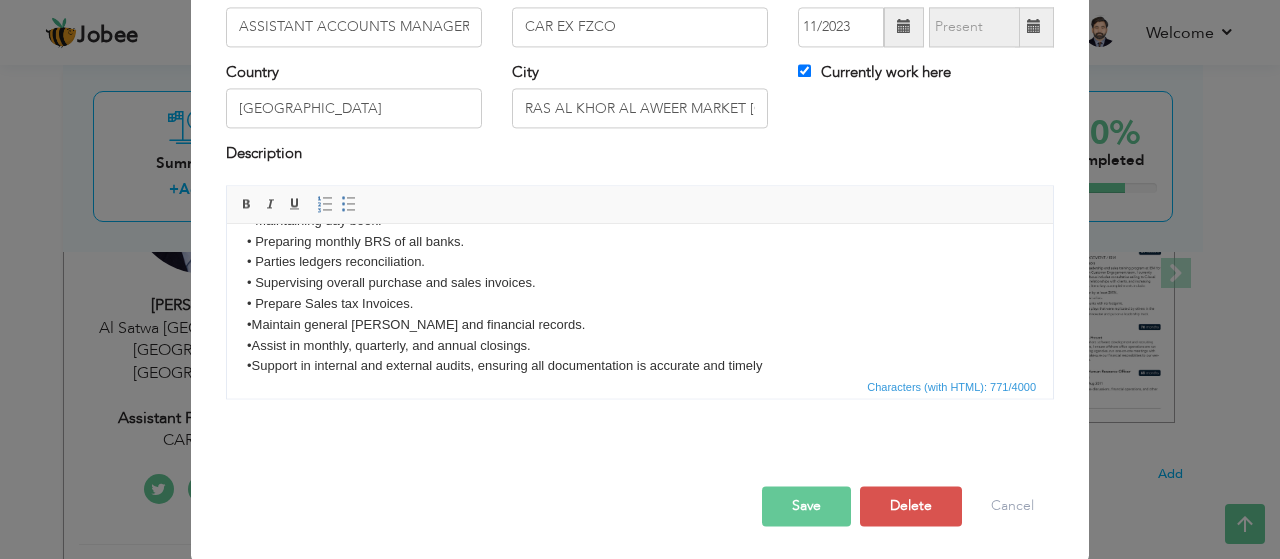 click on "• Cost Management & Efficiency. • Financial Reporting & Analysis. • Audit of All Stocks and Accounts. • Weekly & Monthly Stocks and Accounts Reporting. • Preparing Journel entries i.e. (CPV, BPV, JVs, BRV & CRV). • Preparing daily cash reconciliation. • Maintaining day book. • Preparing monthly BRS of all banks. • Parties ledgers reconciliation. • Supervising overall purchase and sales invoices. • Prepare Sales tax Invoices. • Maintain general ledger and financial records. • Assist in monthly, quarterly, and annual closings. • Support in internal and external audits, ensuring all documentation is accurate and timely" at bounding box center (640, 231) 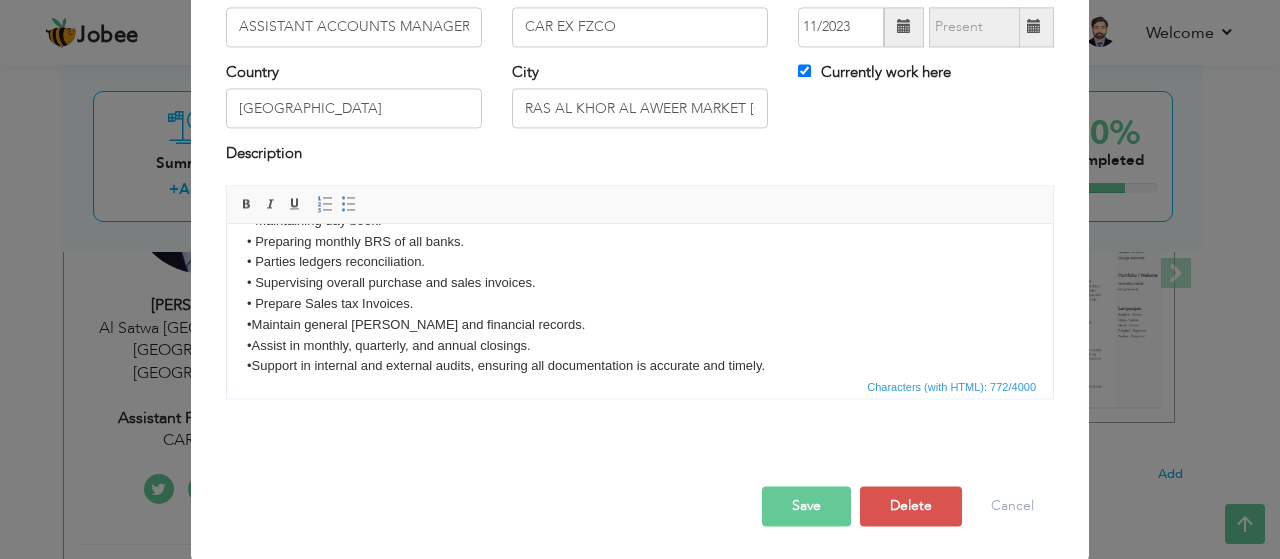 click on "Save" at bounding box center [806, 506] 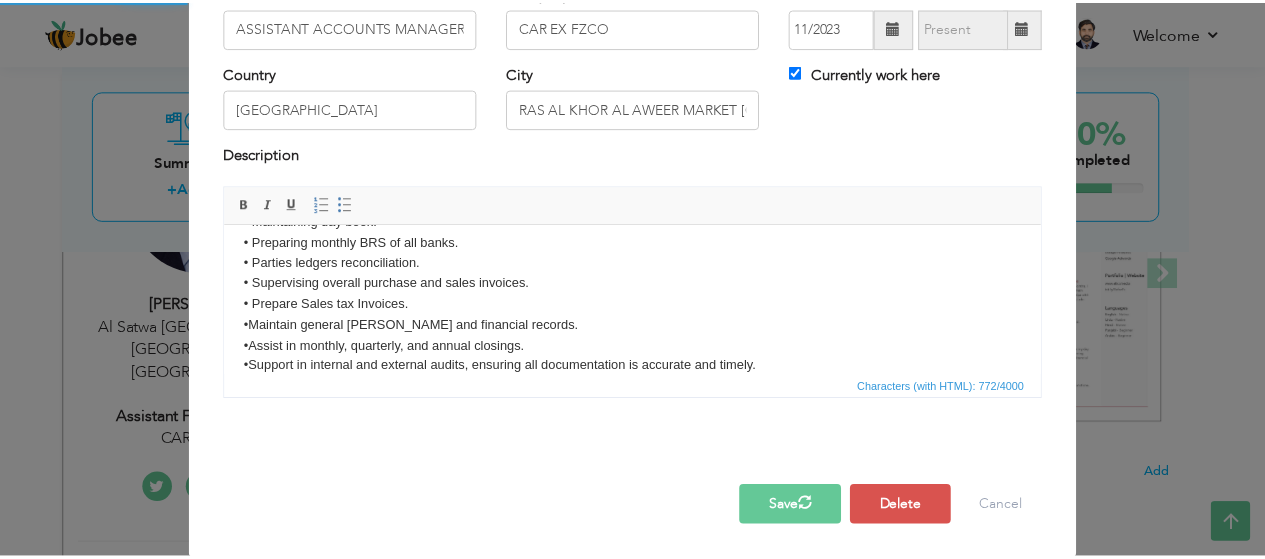 scroll, scrollTop: 0, scrollLeft: 0, axis: both 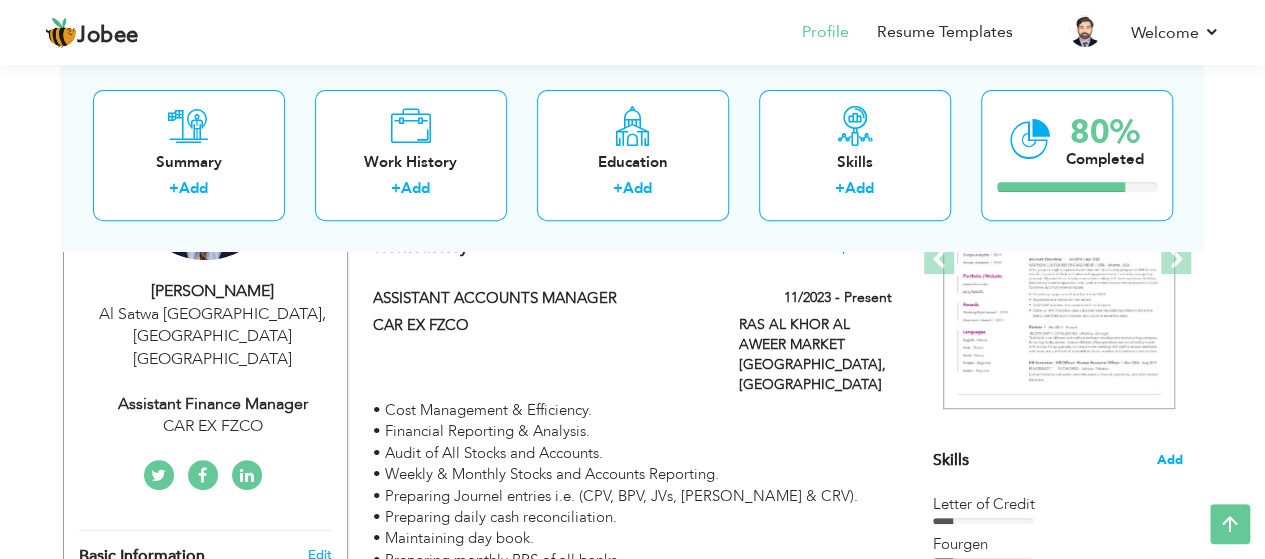 click on "Add" at bounding box center [1170, 460] 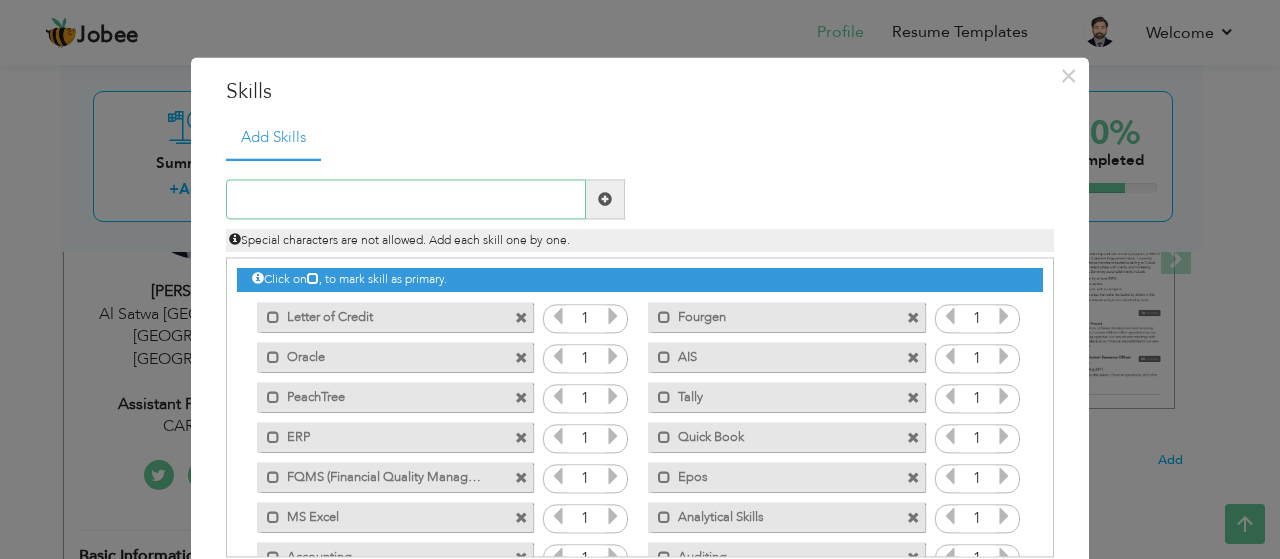 paste on "Proficient in accounting software" 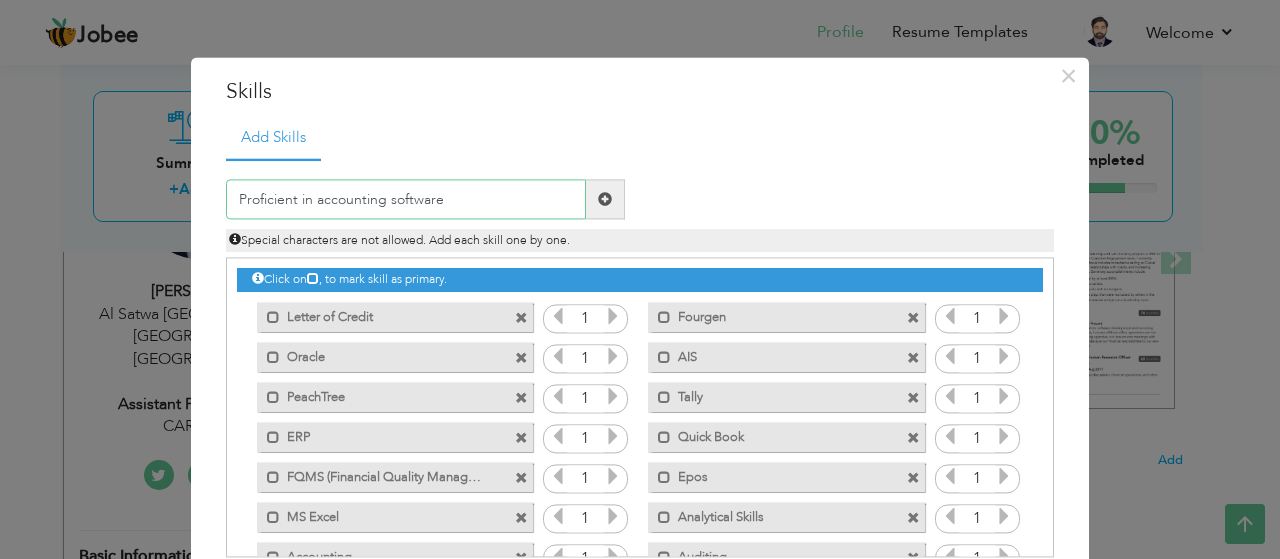 type on "Proficient in accounting software" 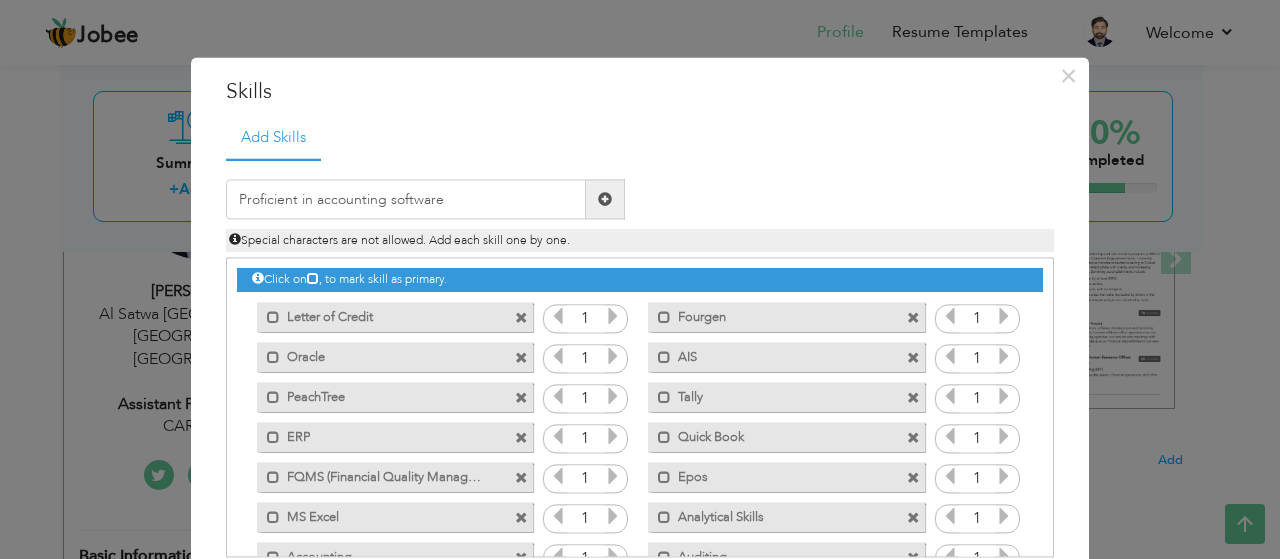 click at bounding box center (605, 199) 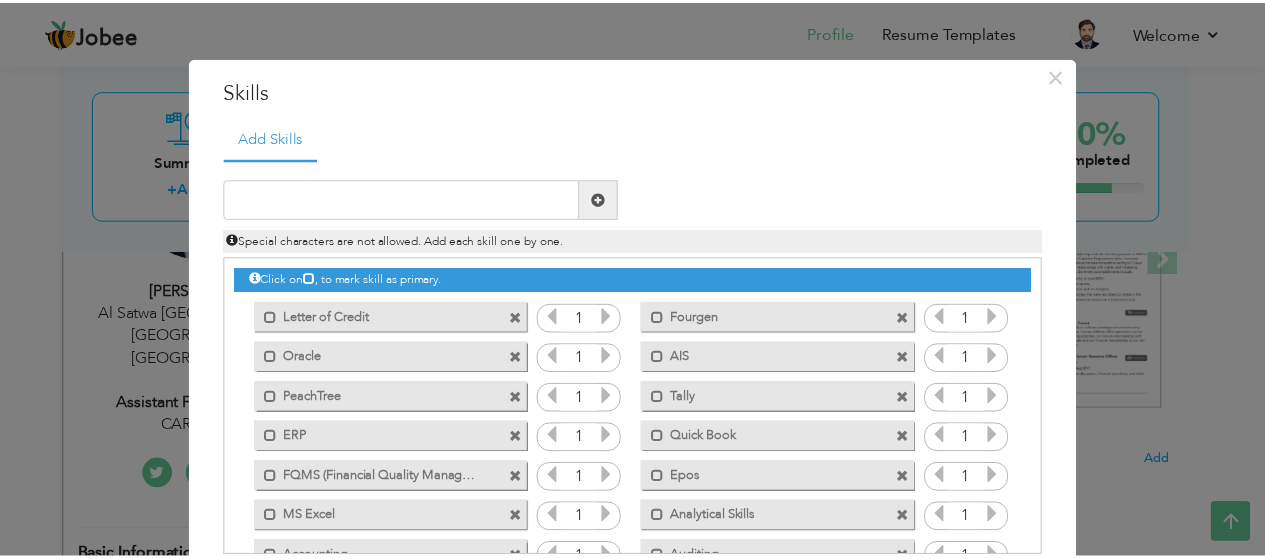 scroll, scrollTop: 102, scrollLeft: 0, axis: vertical 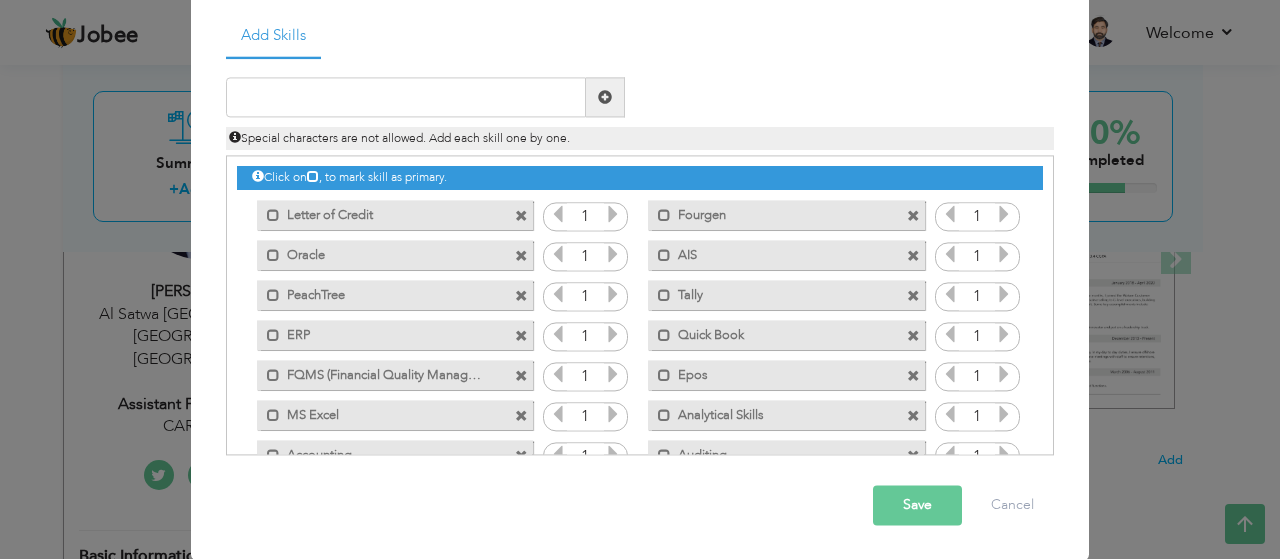 click on "Save" at bounding box center [917, 506] 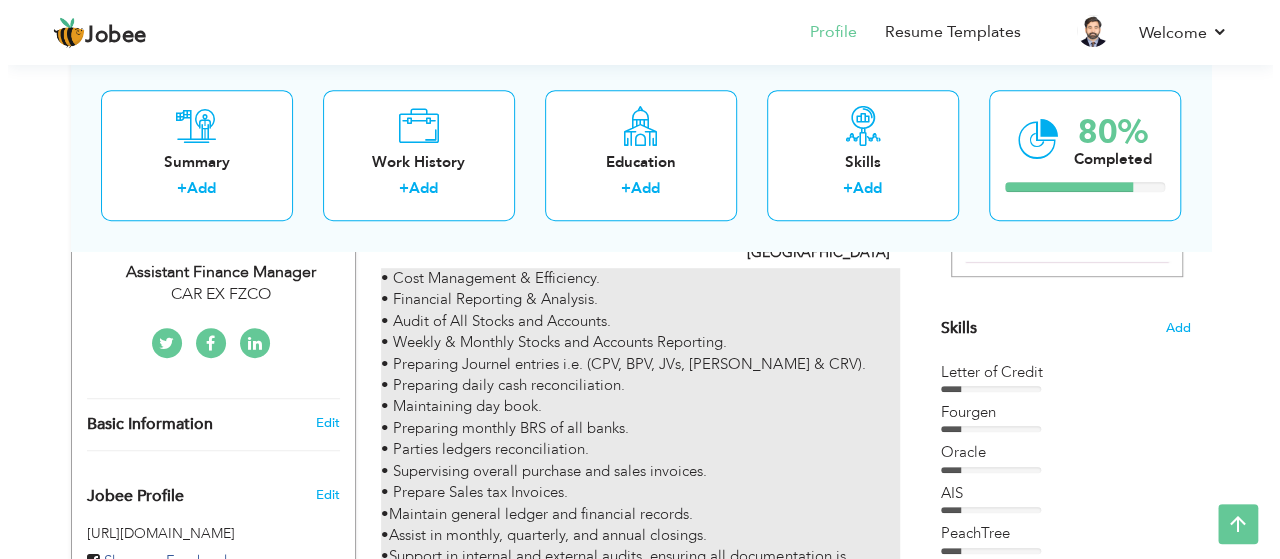 scroll, scrollTop: 440, scrollLeft: 0, axis: vertical 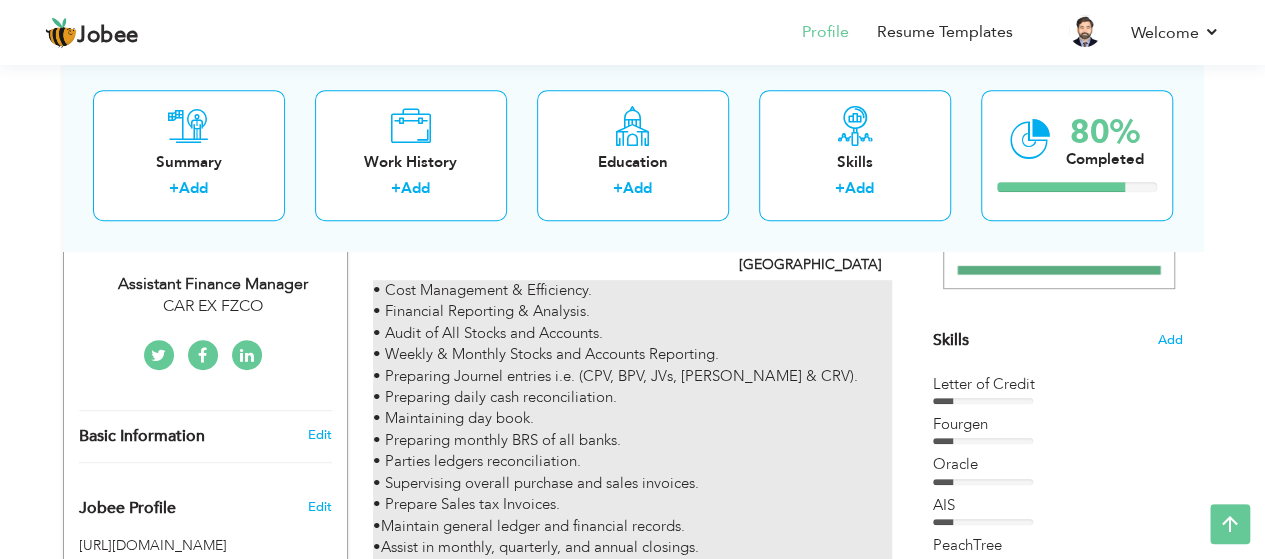 click on "• Cost Management & Efficiency.
• Financial Reporting & Analysis.
• Audit of All Stocks and Accounts.
• Weekly & Monthly Stocks and Accounts Reporting.
• Preparing Journel entries i.e. (CPV, BPV, JVs, BRV & CRV).
• Preparing daily cash reconciliation.
• Maintaining day book.
• Preparing monthly BRS of all banks.
• Parties ledgers reconciliation.
• Supervising overall purchase and sales invoices.
• Prepare Sales tax Invoices.
•Maintain general ledger and financial records.
•Assist in monthly, quarterly, and annual closings.
•Support in internal and external audits, ensuring all documentation is accurate and timely." at bounding box center (632, 440) 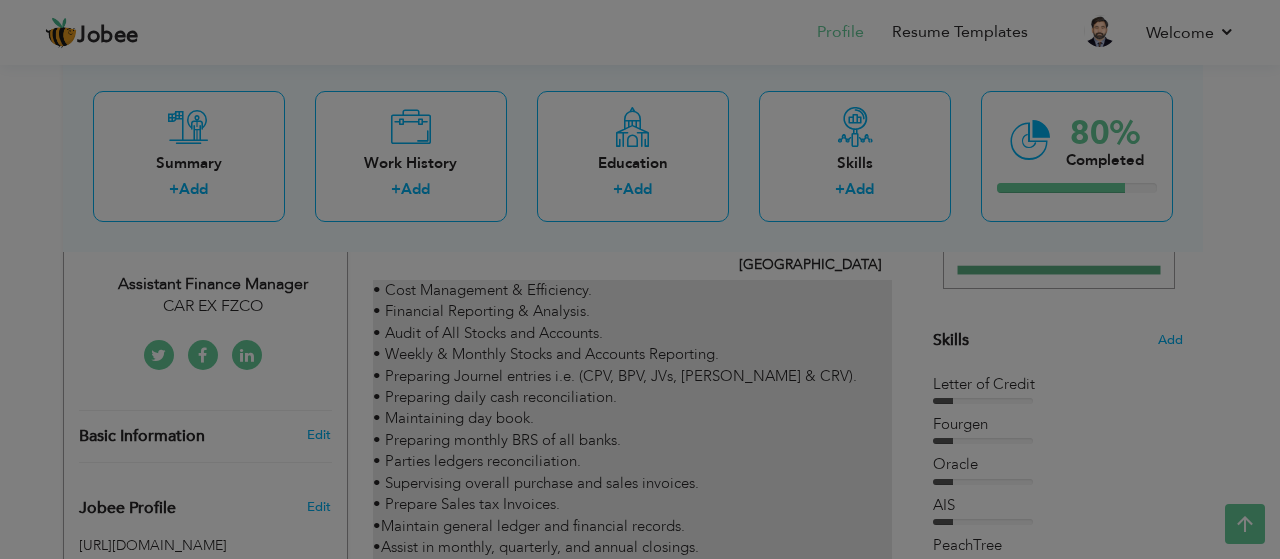 scroll, scrollTop: 0, scrollLeft: 0, axis: both 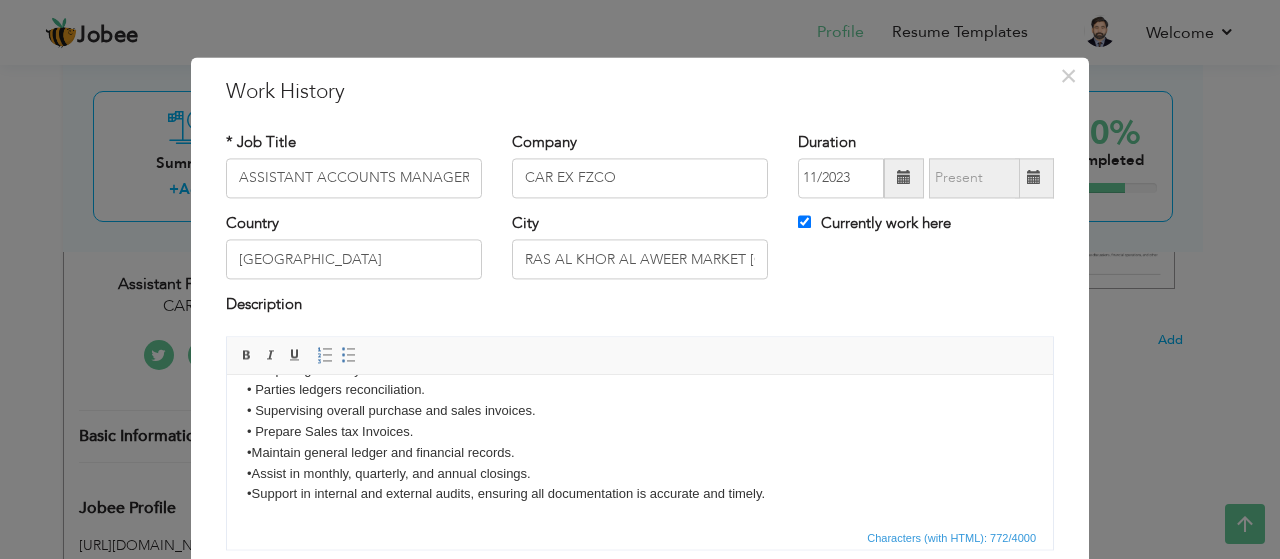 click on "• Cost Management & Efficiency. • Financial Reporting & Analysis. • Audit of All Stocks and Accounts. • Weekly & Monthly Stocks and Accounts Reporting. • Preparing Journel entries i.e. (CPV, BPV, JVs, BRV & CRV). • Preparing daily cash reconciliation. • Maintaining day book. • Preparing monthly BRS of all banks. • Parties ledgers reconciliation. • Supervising overall purchase and sales invoices. • Prepare Sales tax Invoices. •Maintain general ledger and financial records. •Assist in monthly, quarterly, and annual closings. •Support in internal and external audits, ensuring all documentation is accurate and timely." at bounding box center [640, 359] 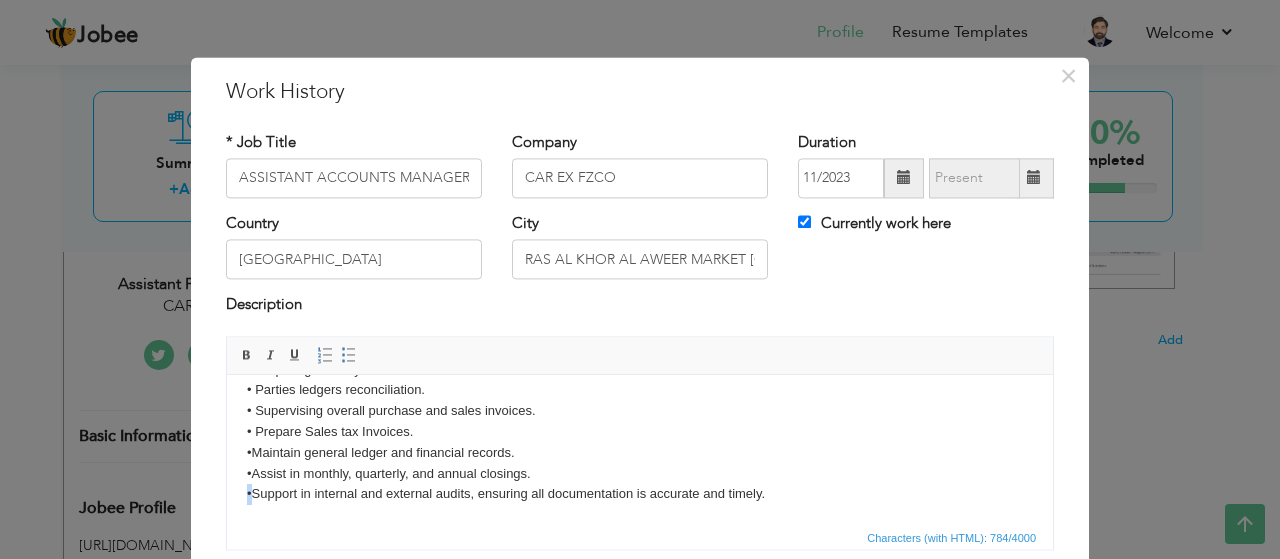 copy on "•" 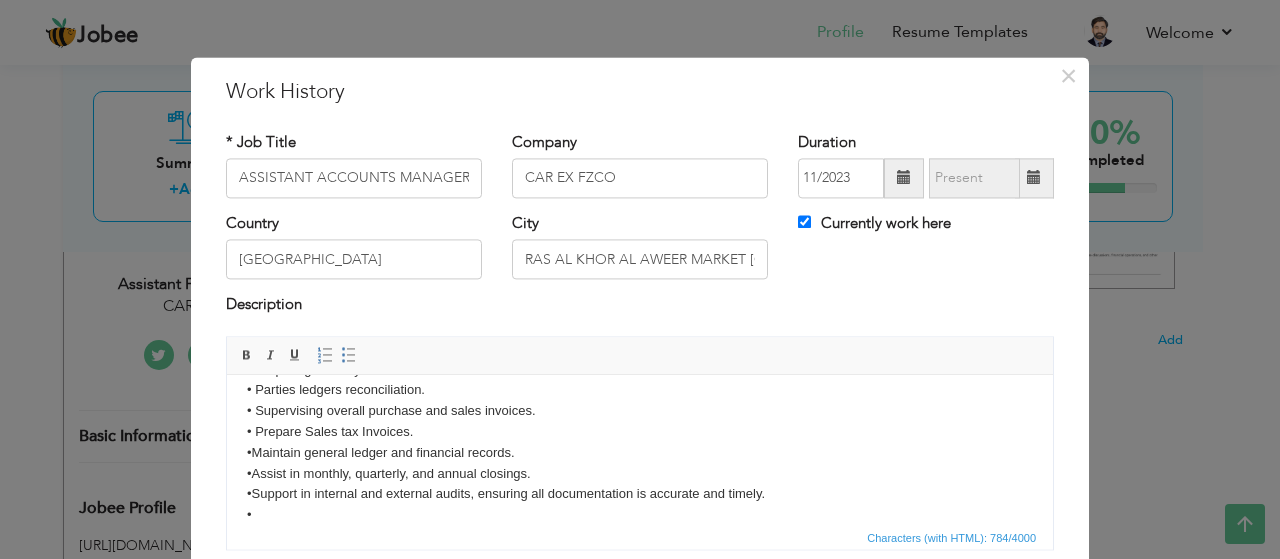 type 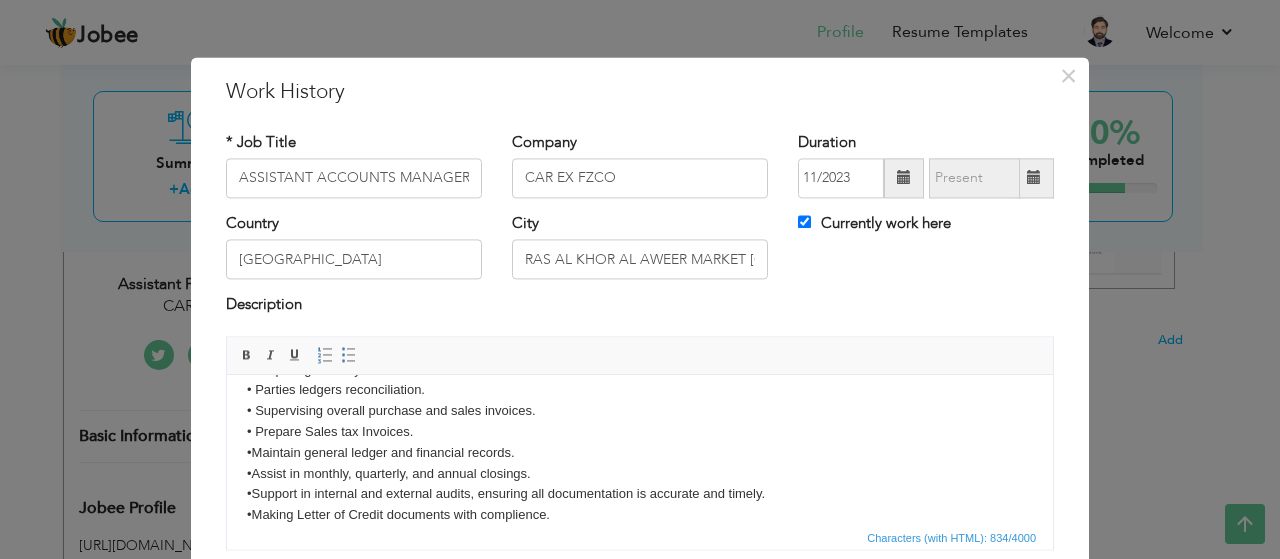 scroll, scrollTop: 151, scrollLeft: 0, axis: vertical 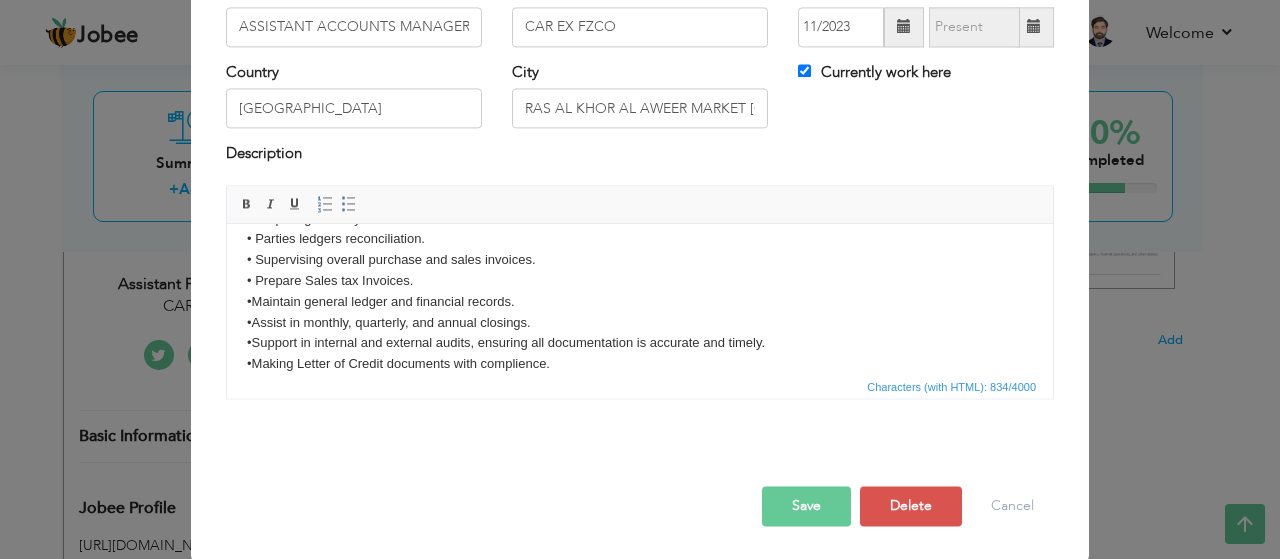 click on "Save" at bounding box center (806, 506) 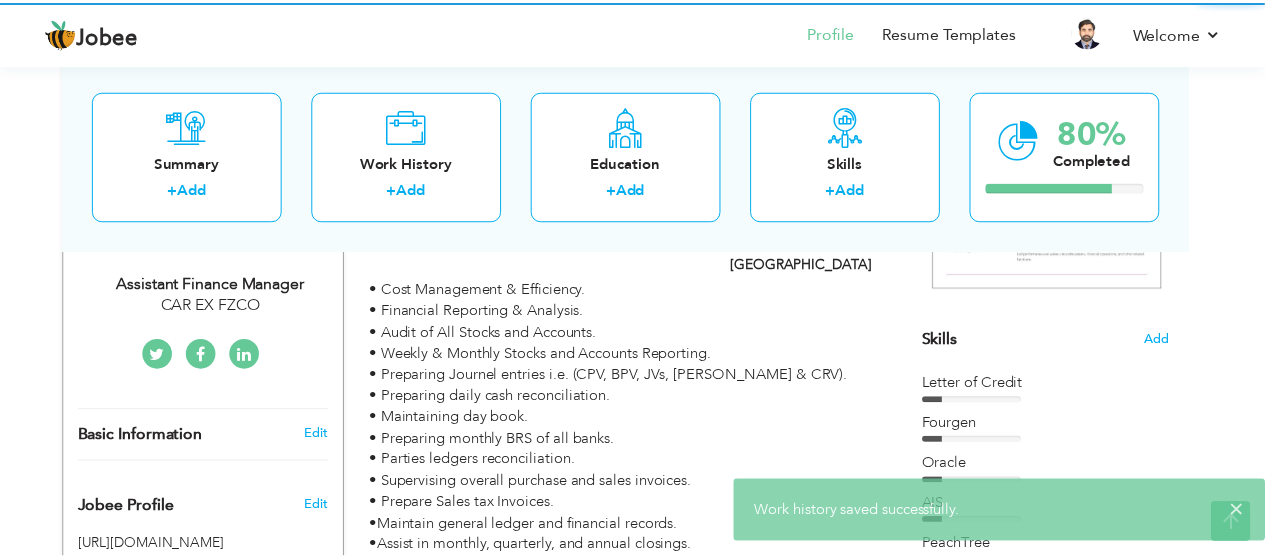 scroll, scrollTop: 0, scrollLeft: 0, axis: both 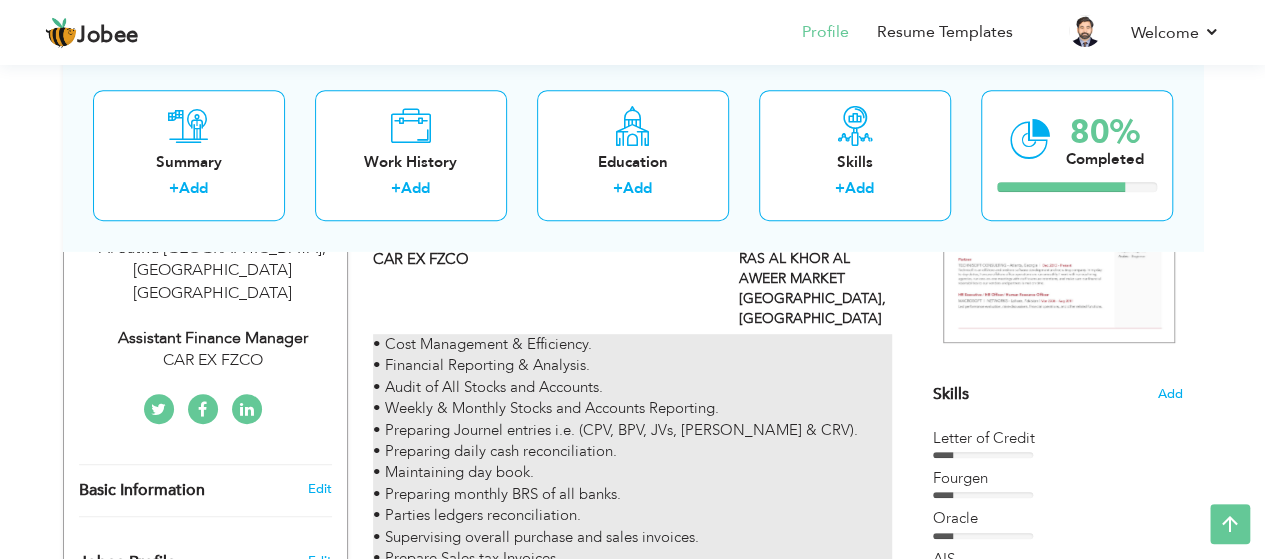 click on "• Cost Management & Efficiency.
• Financial Reporting & Analysis.
• Audit of All Stocks and Accounts.
• Weekly & Monthly Stocks and Accounts Reporting.
• Preparing Journel entries i.e. (CPV, BPV, JVs, BRV & CRV).
• Preparing daily cash reconciliation.
• Maintaining day book.
• Preparing monthly BRS of all banks.
• Parties ledgers reconciliation.
• Supervising overall purchase and sales invoices.
• Prepare Sales tax Invoices.
•Maintain general ledger and financial records.
•Assist in monthly, quarterly, and annual closings.
•Support in internal and external audits, ensuring all documentation is accurate and timely.
•Making Letter of Credit documents with complience." at bounding box center [632, 505] 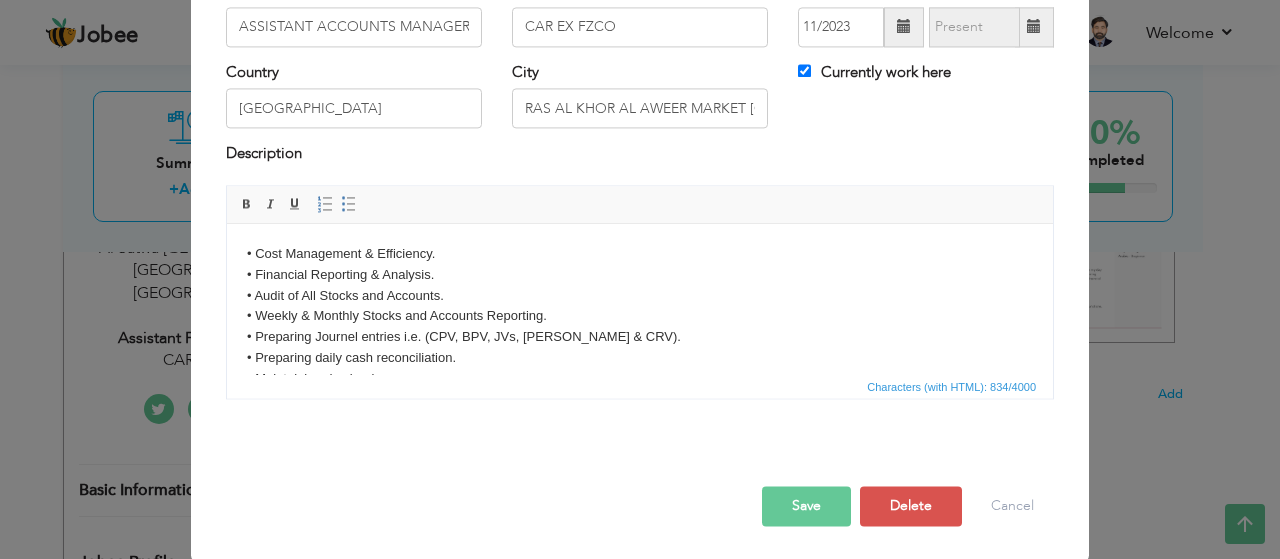 scroll, scrollTop: 0, scrollLeft: 0, axis: both 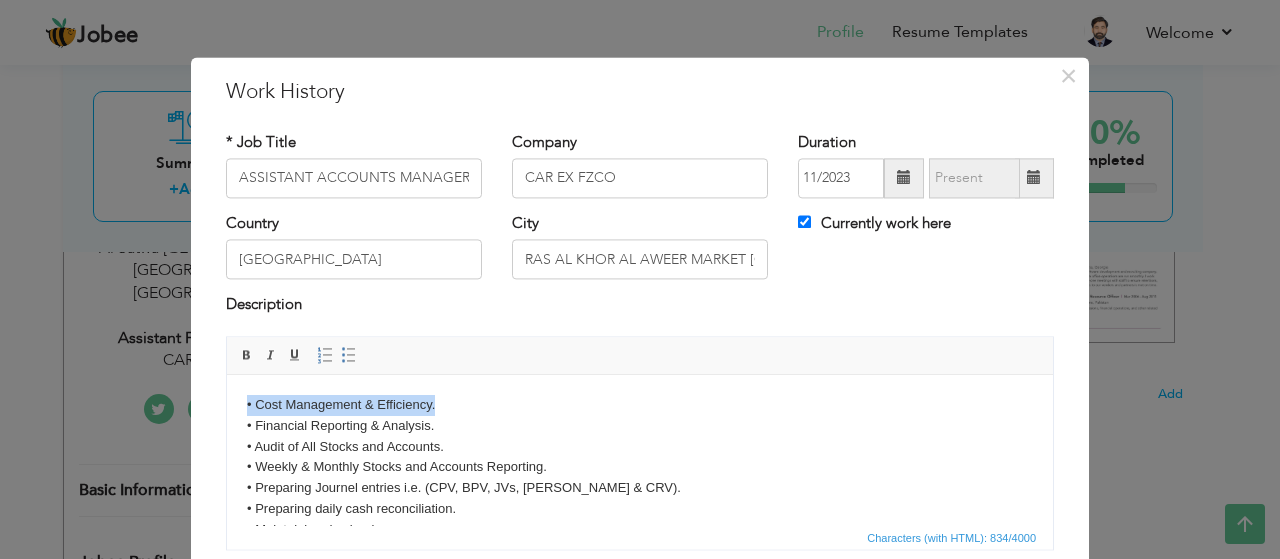 drag, startPoint x: 443, startPoint y: 403, endPoint x: 240, endPoint y: 395, distance: 203.15758 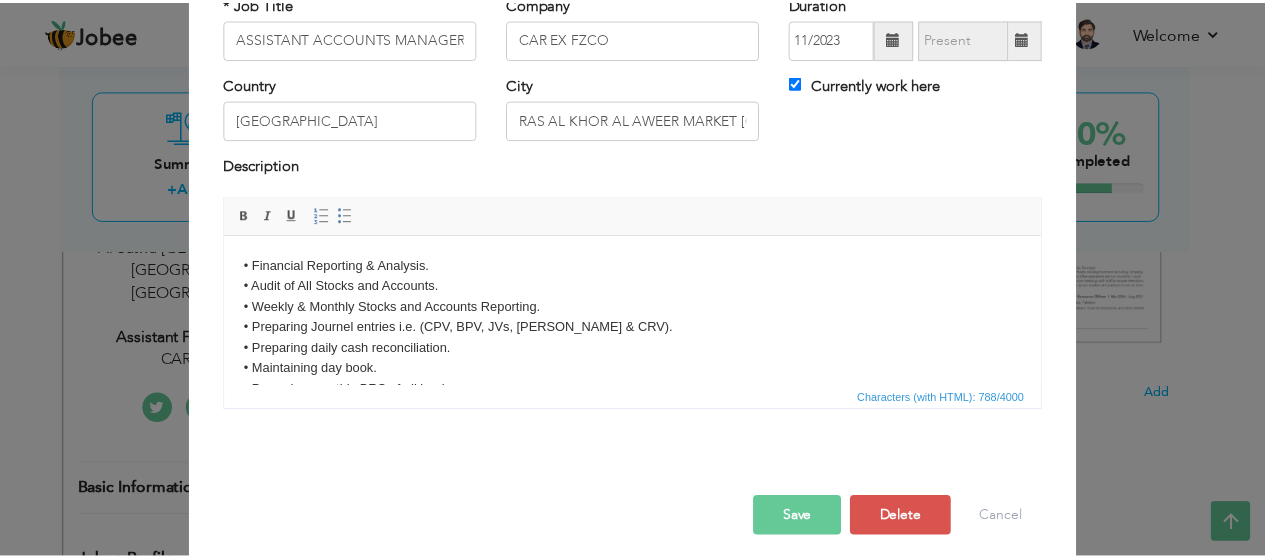 scroll, scrollTop: 151, scrollLeft: 0, axis: vertical 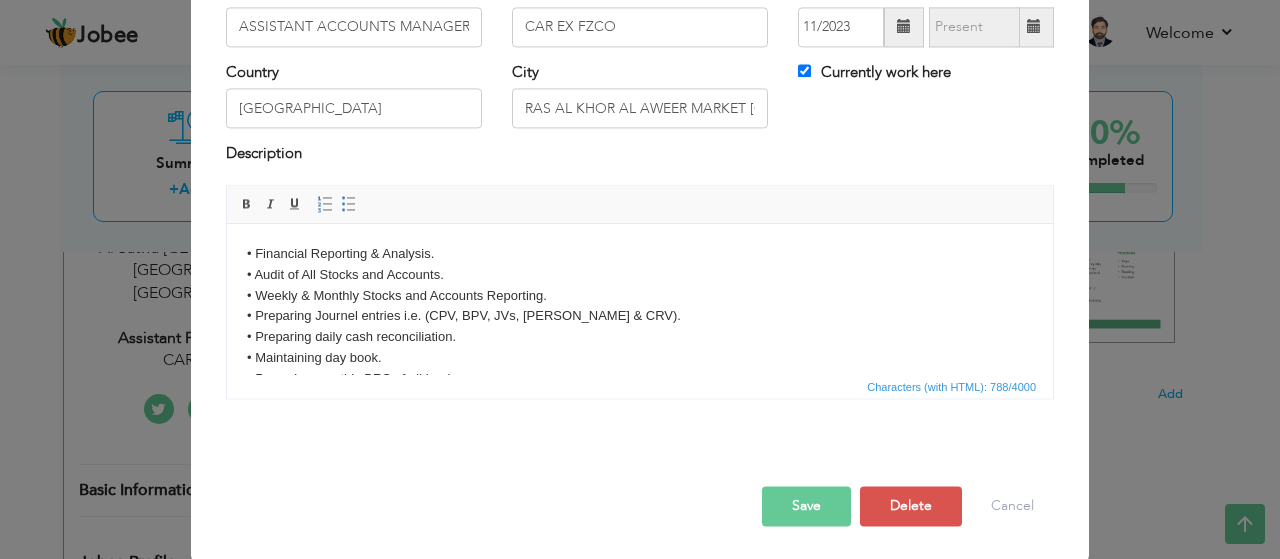 click on "Save" at bounding box center (806, 506) 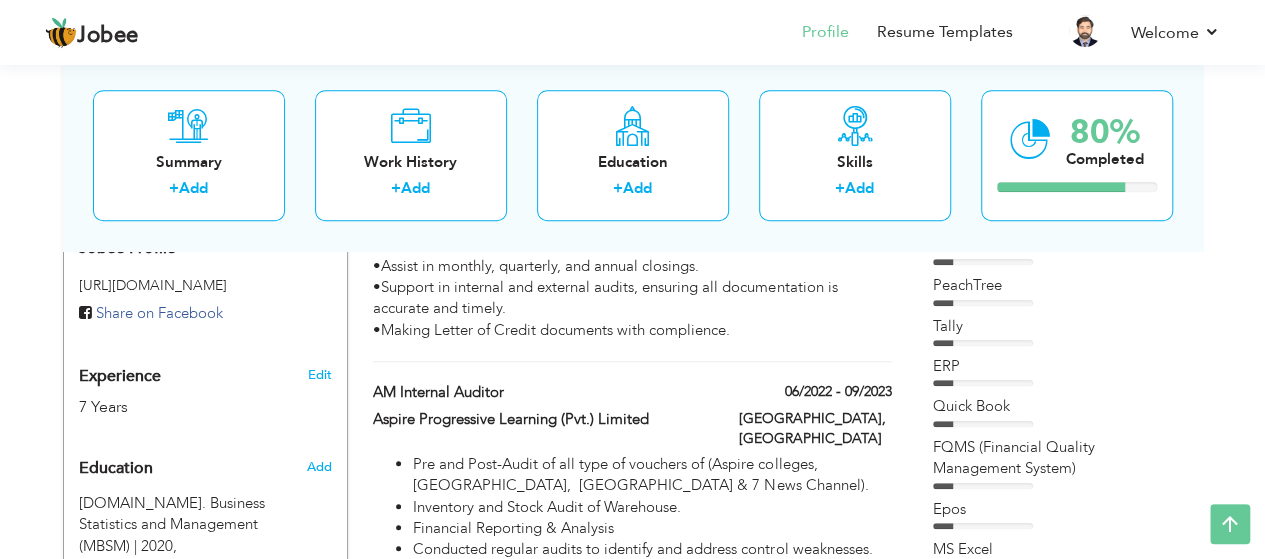 scroll, scrollTop: 1476, scrollLeft: 0, axis: vertical 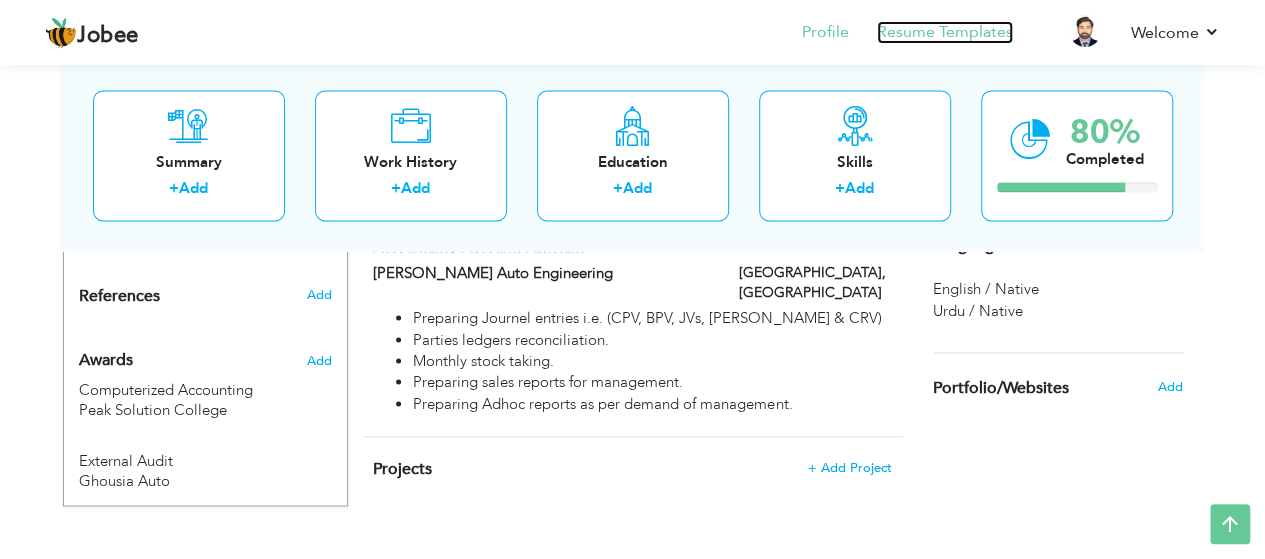 click on "Resume Templates" at bounding box center (945, 32) 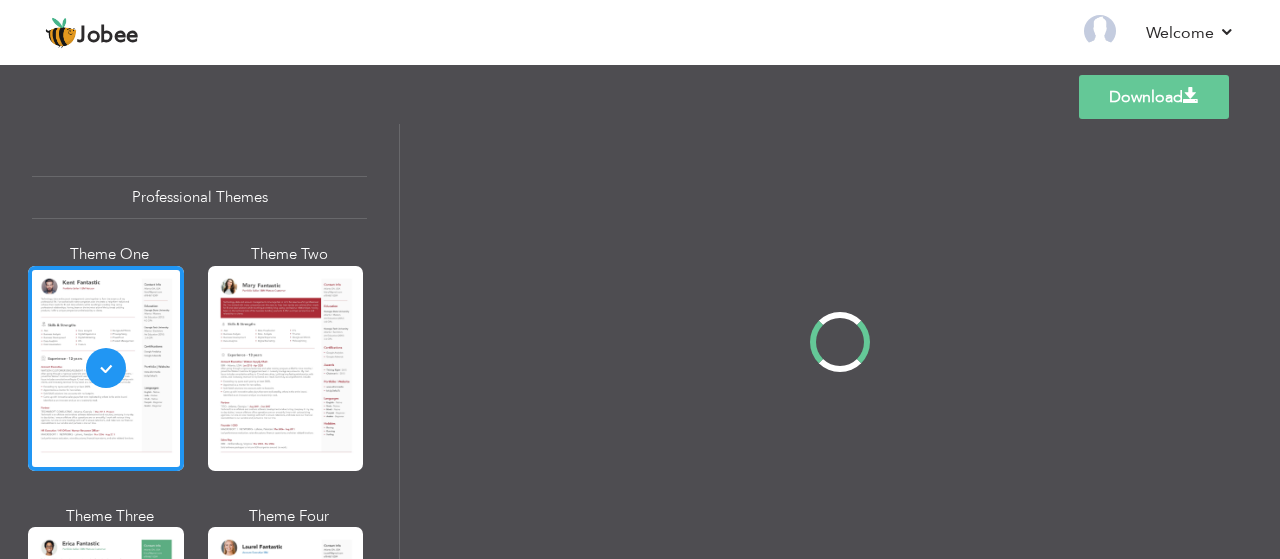 scroll, scrollTop: 0, scrollLeft: 0, axis: both 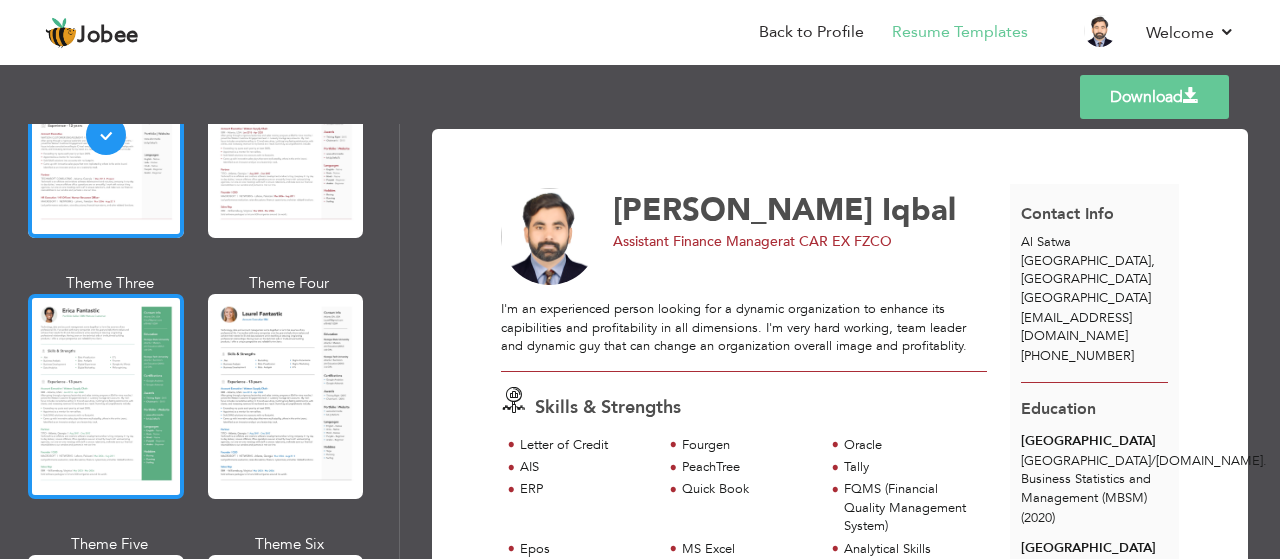 click at bounding box center (106, 396) 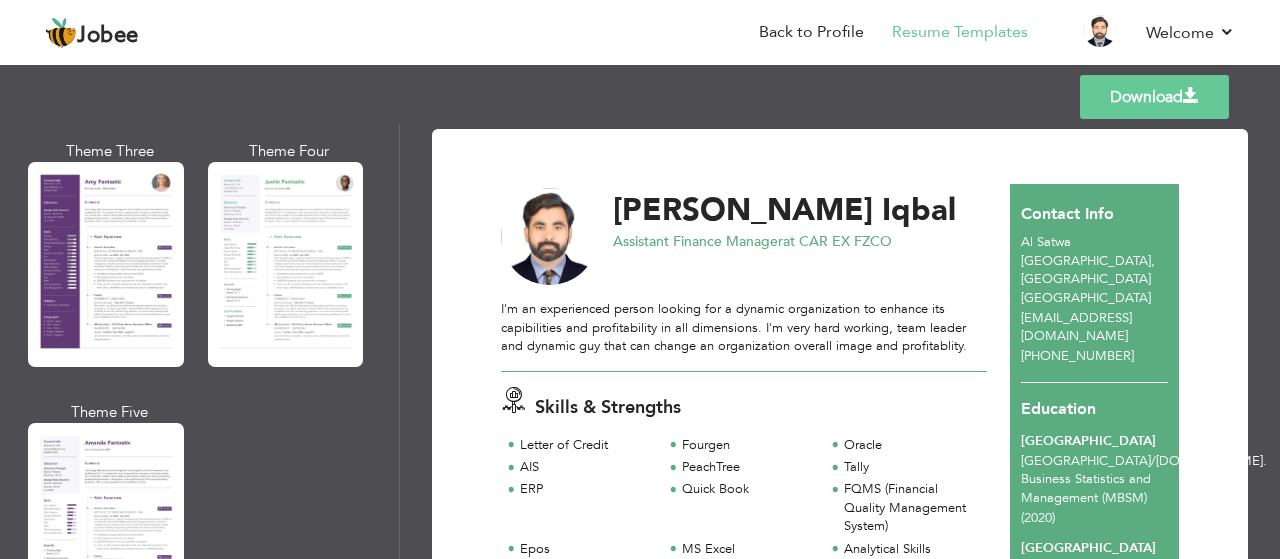 scroll, scrollTop: 1806, scrollLeft: 0, axis: vertical 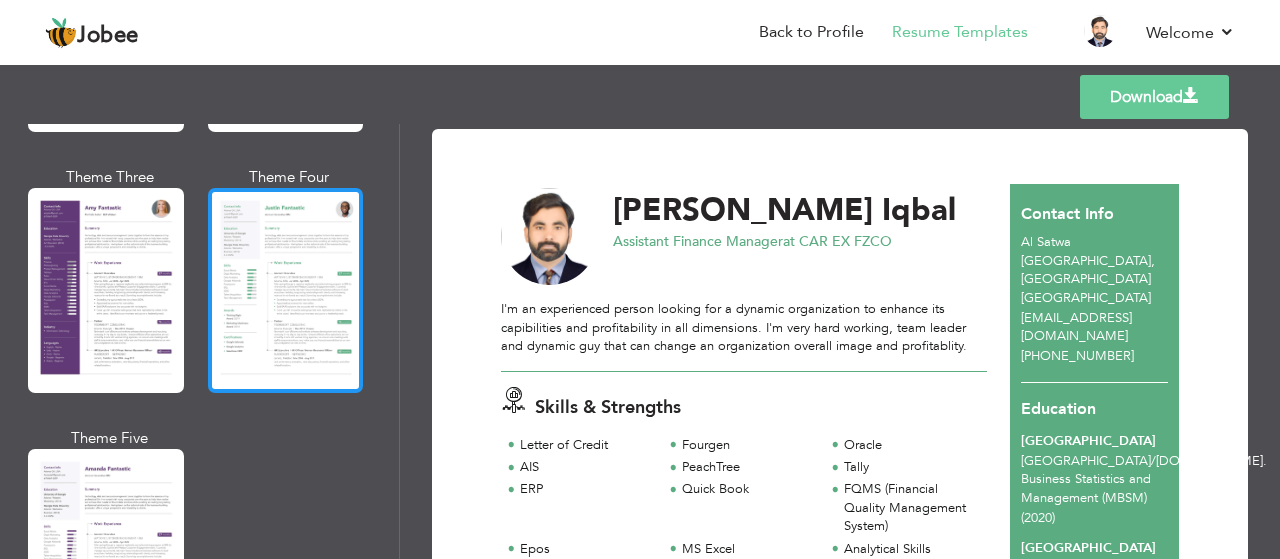 click at bounding box center [286, 290] 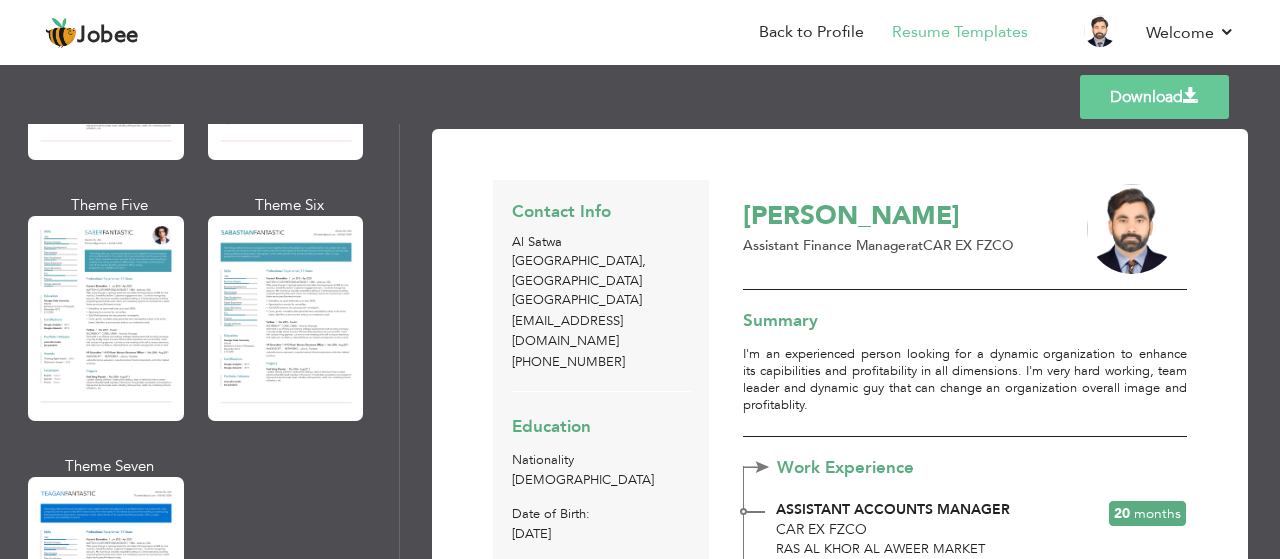 scroll, scrollTop: 2913, scrollLeft: 0, axis: vertical 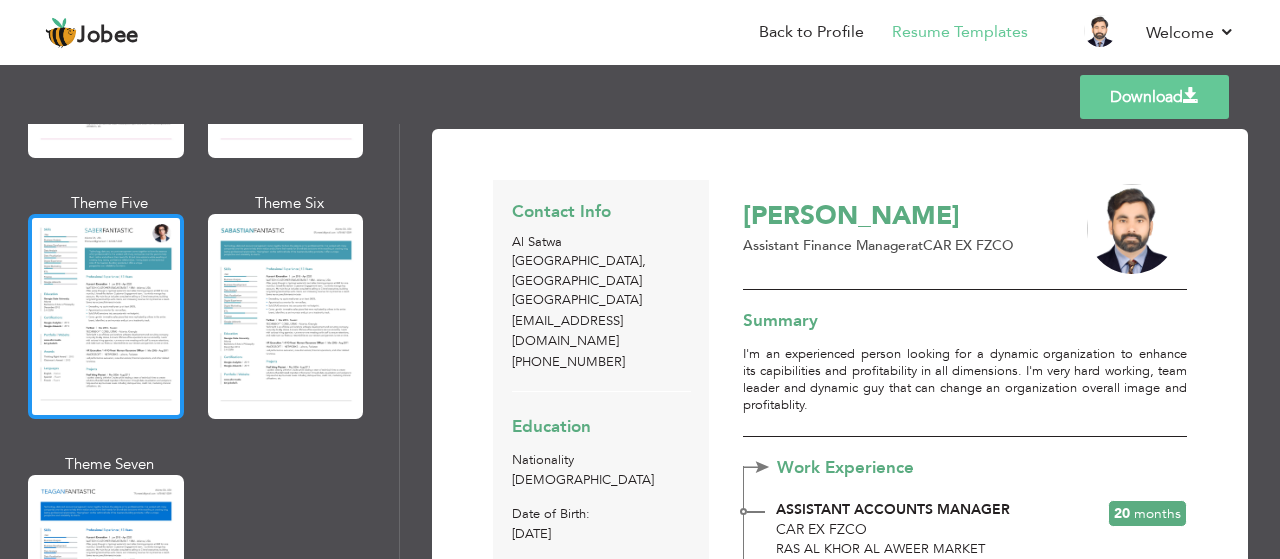 click at bounding box center (106, 316) 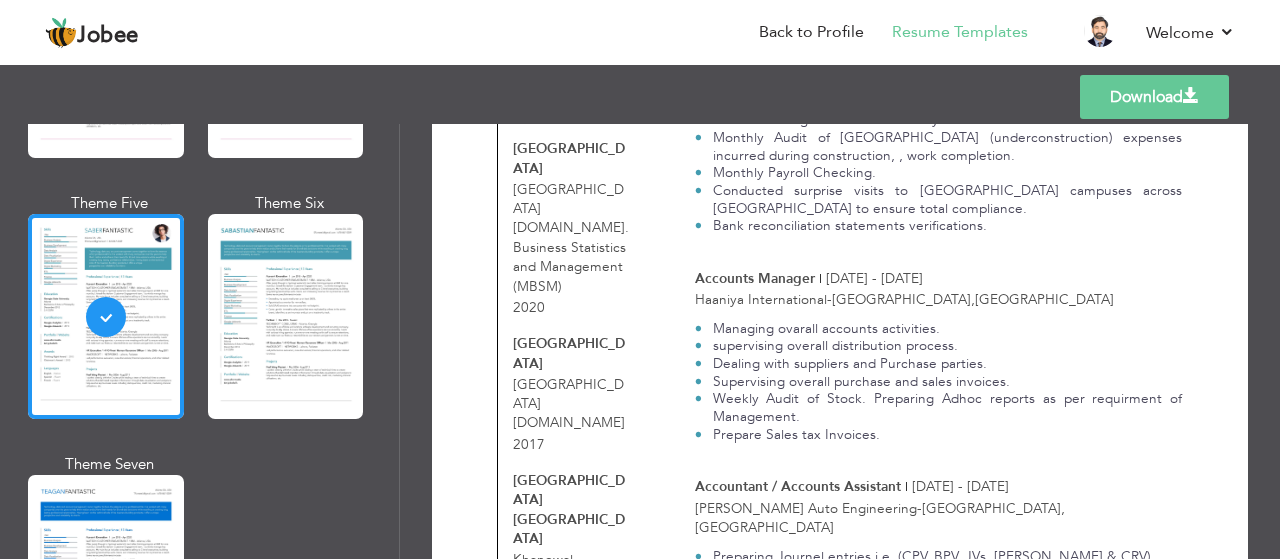 scroll, scrollTop: 844, scrollLeft: 0, axis: vertical 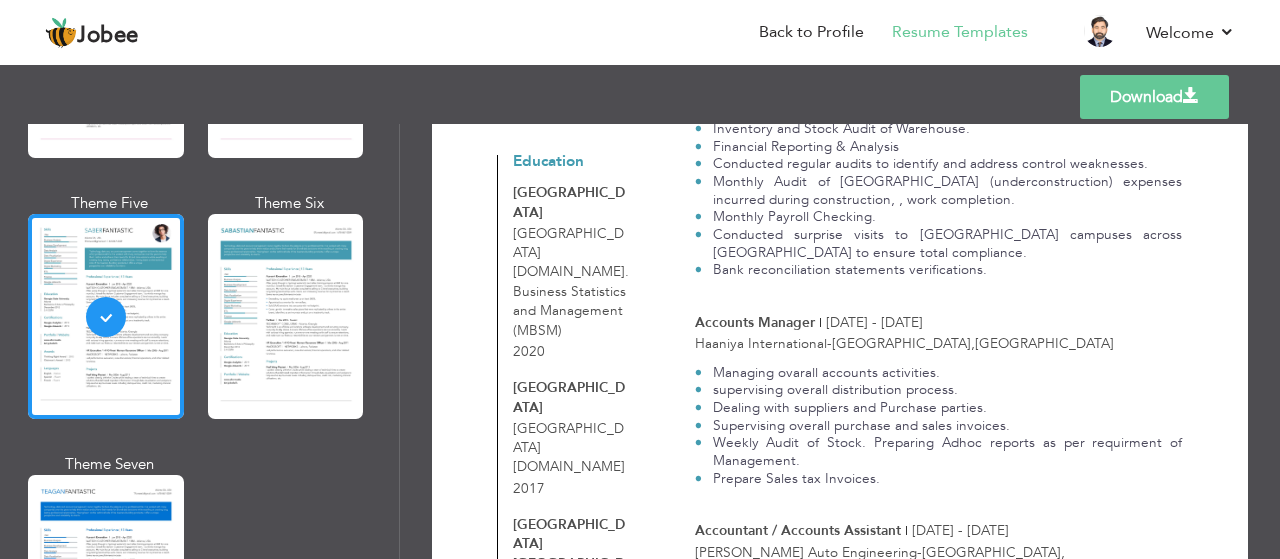 click on "Download" at bounding box center (1154, 97) 